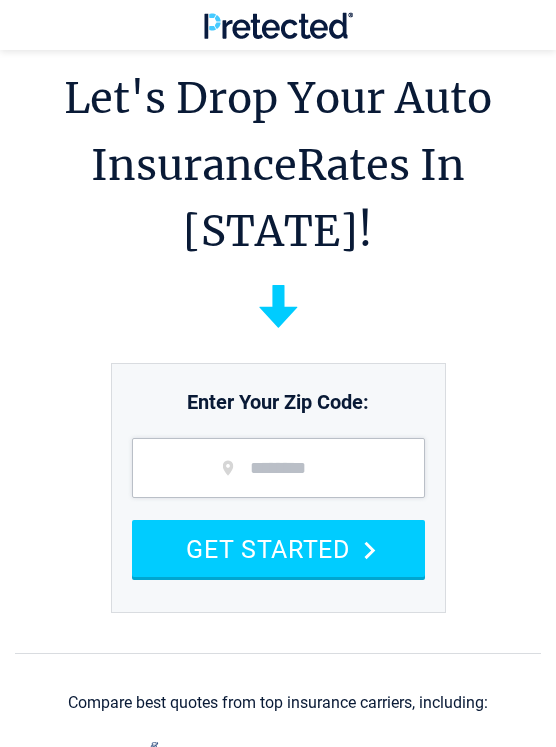 scroll, scrollTop: 245, scrollLeft: 0, axis: vertical 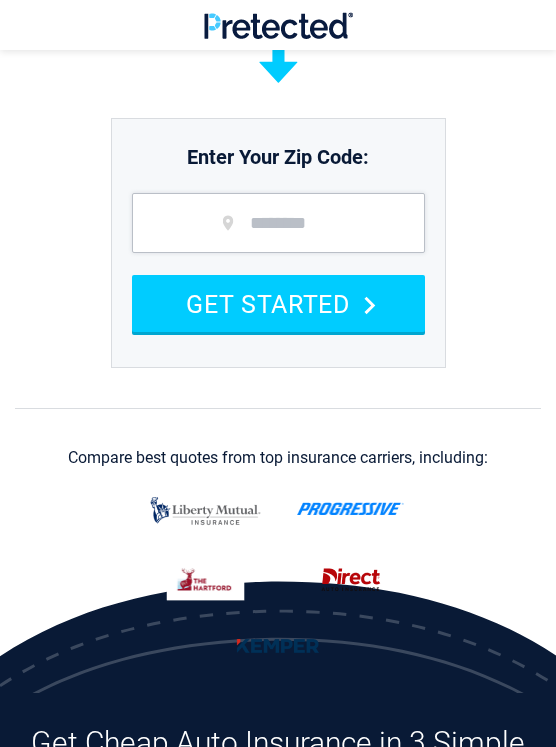 click at bounding box center [278, 223] 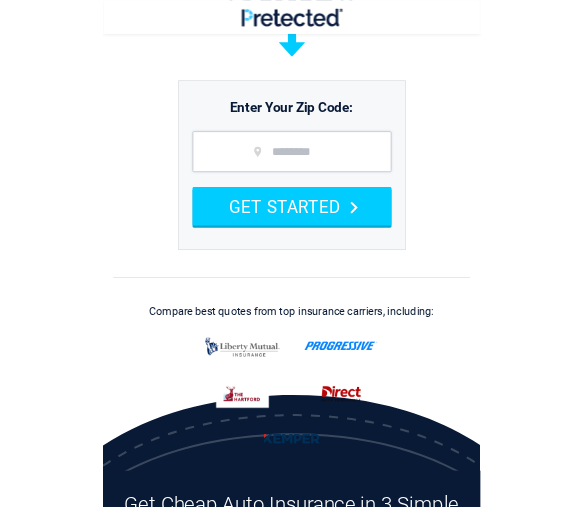 scroll, scrollTop: 245, scrollLeft: 0, axis: vertical 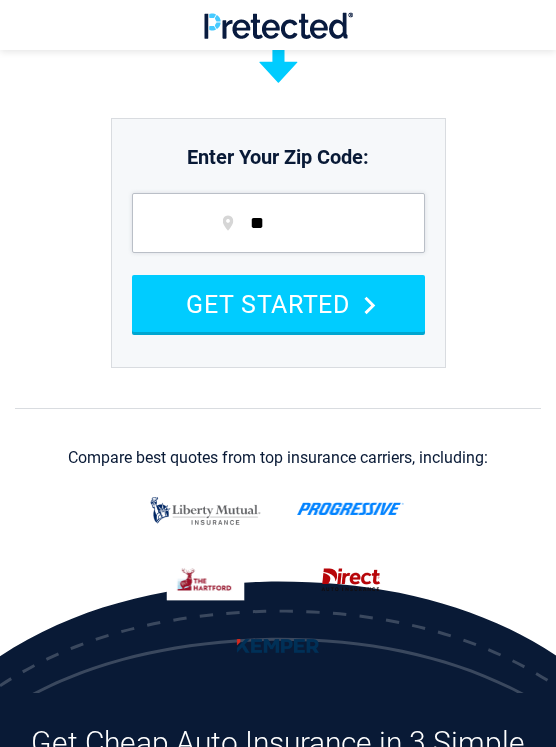 type on "*" 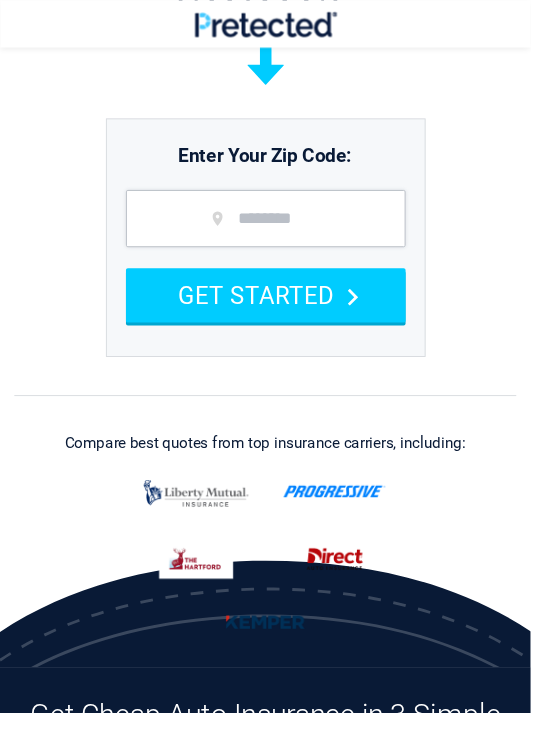 scroll, scrollTop: 240, scrollLeft: 0, axis: vertical 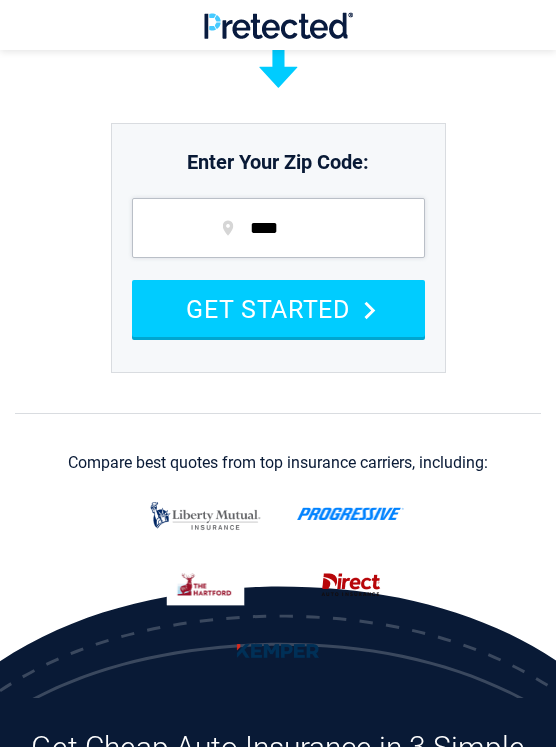click on "****" at bounding box center [278, 228] 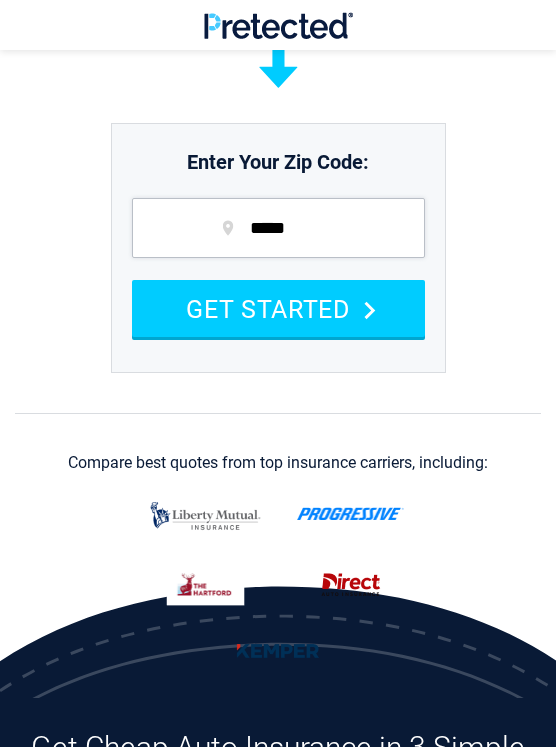click on "GET STARTED" at bounding box center [278, 308] 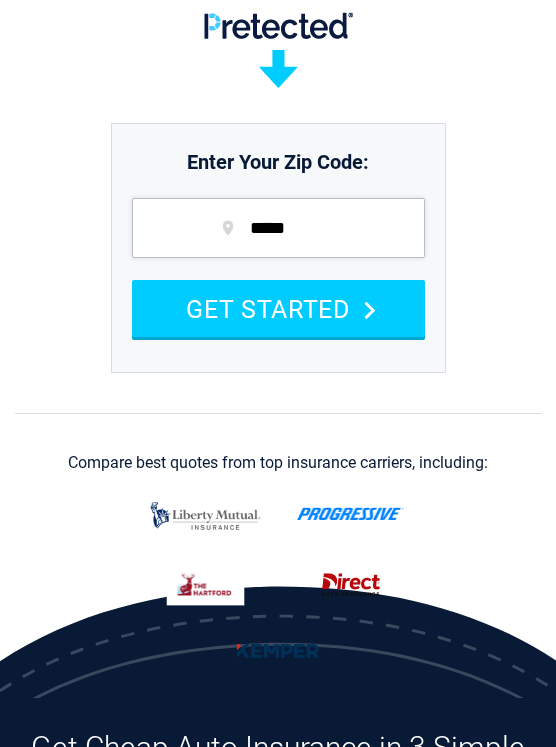 scroll, scrollTop: 261, scrollLeft: 0, axis: vertical 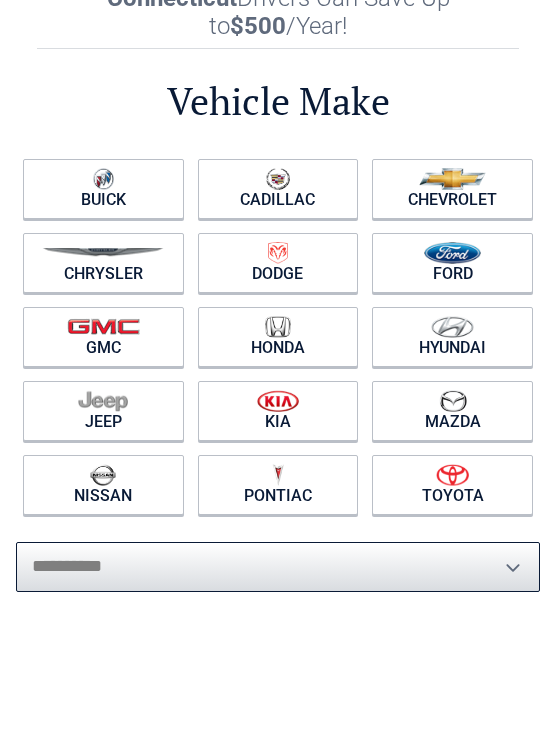 click on "**********" at bounding box center [278, 567] 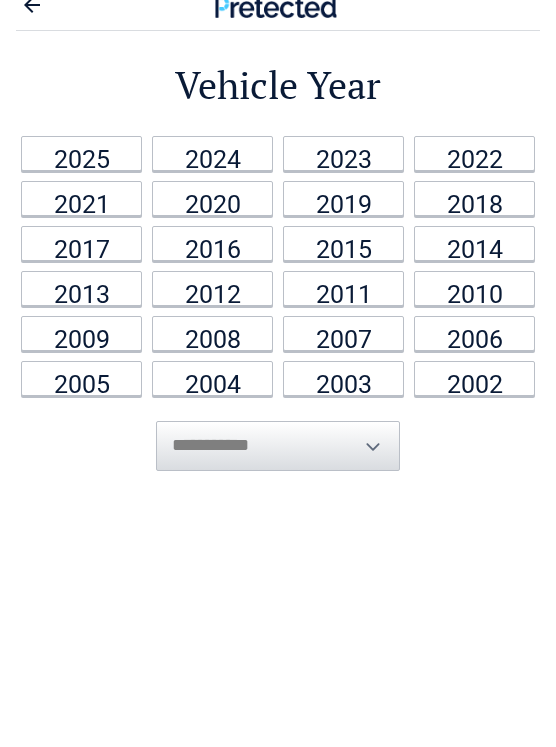 scroll, scrollTop: 0, scrollLeft: 0, axis: both 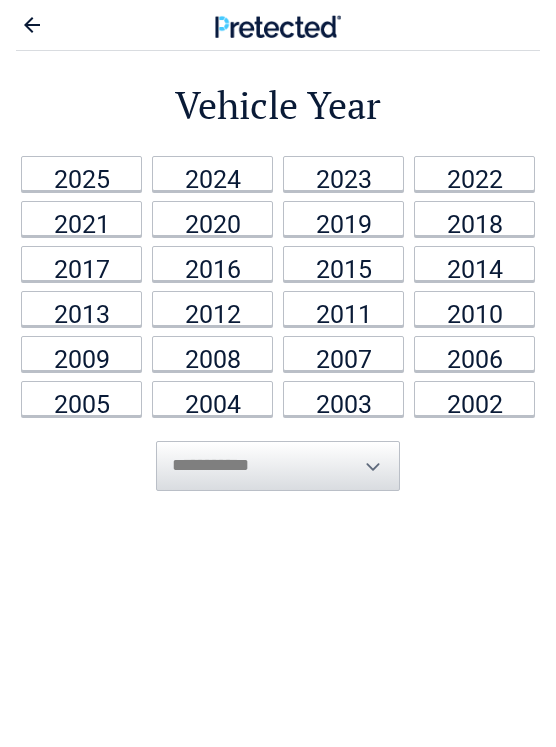 click on "2009" at bounding box center (81, 353) 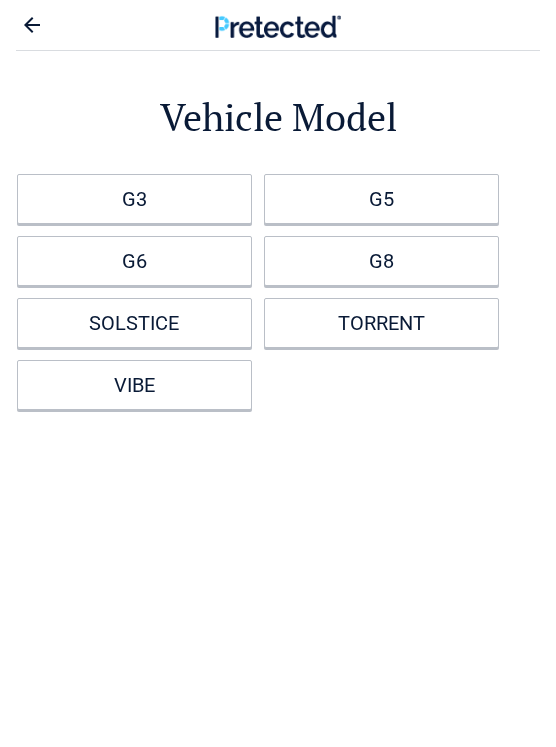 click 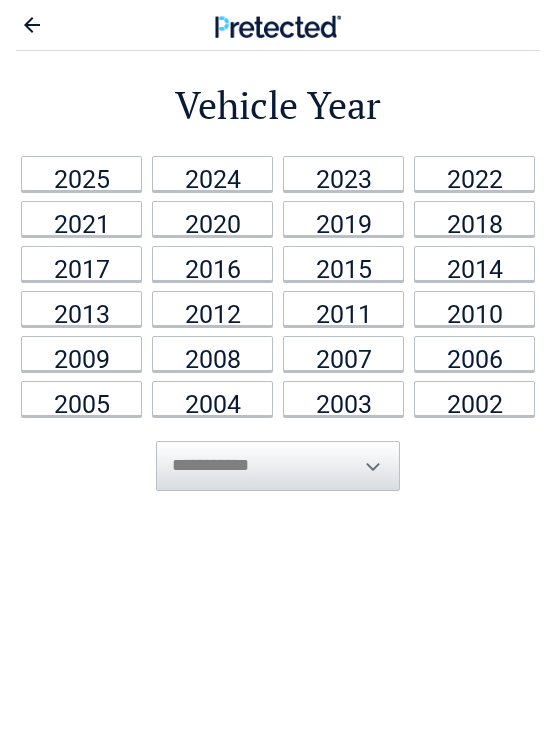 click on "2008" at bounding box center [212, 353] 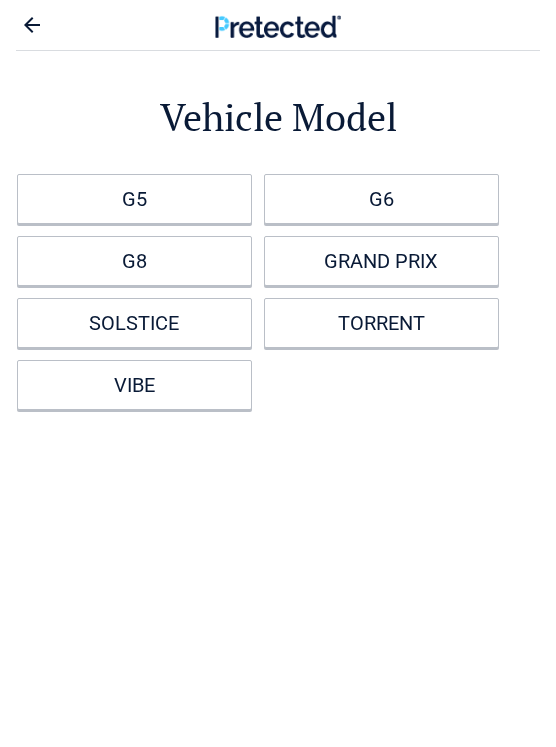 click on "SOLSTICE" at bounding box center (134, 323) 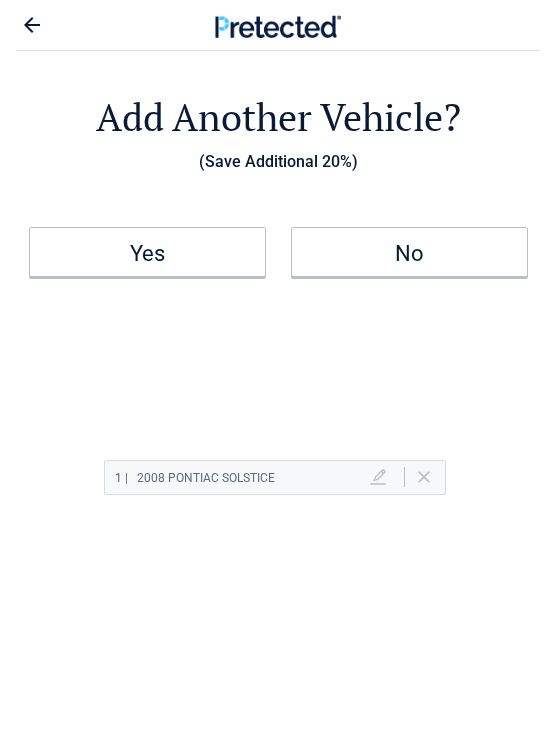 click on "No" at bounding box center [409, 252] 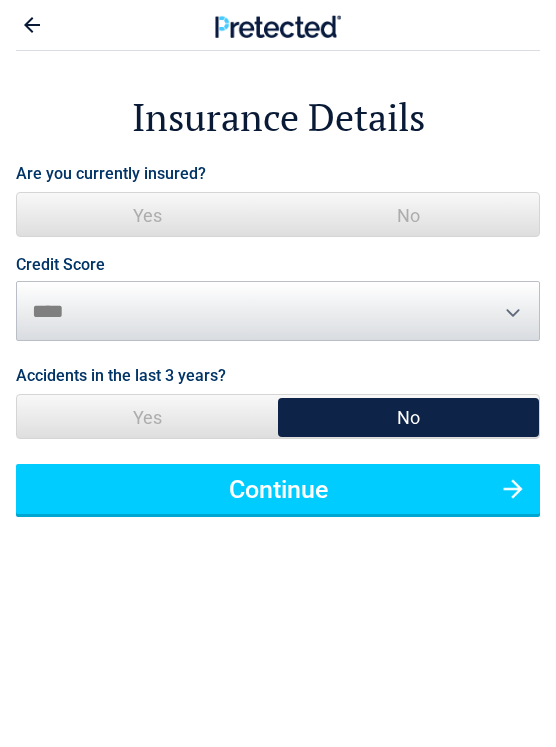 click on "No" at bounding box center [408, 215] 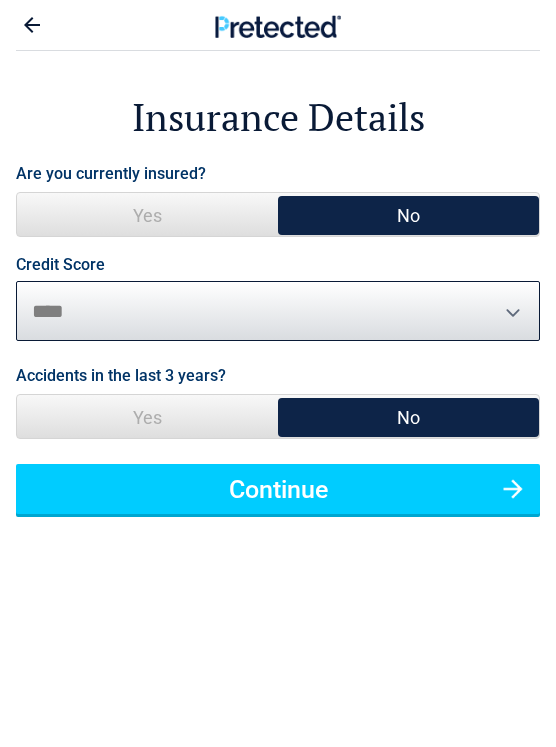 click on "*********
****
*******
****" at bounding box center [278, 311] 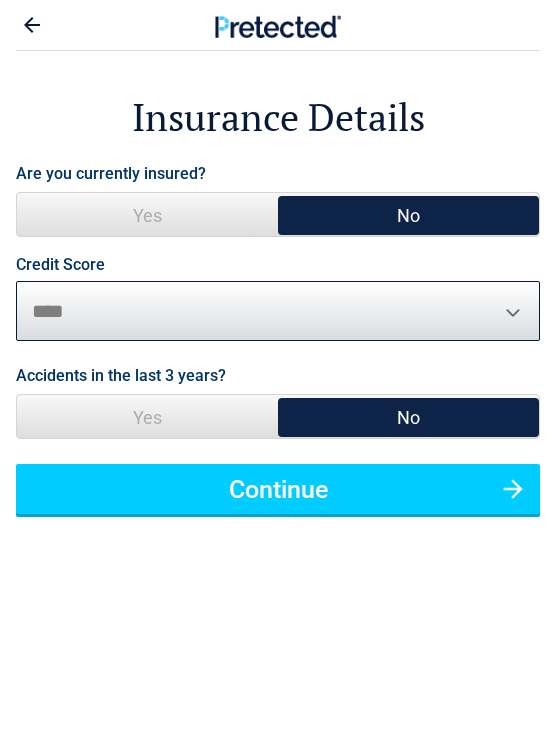 select on "****" 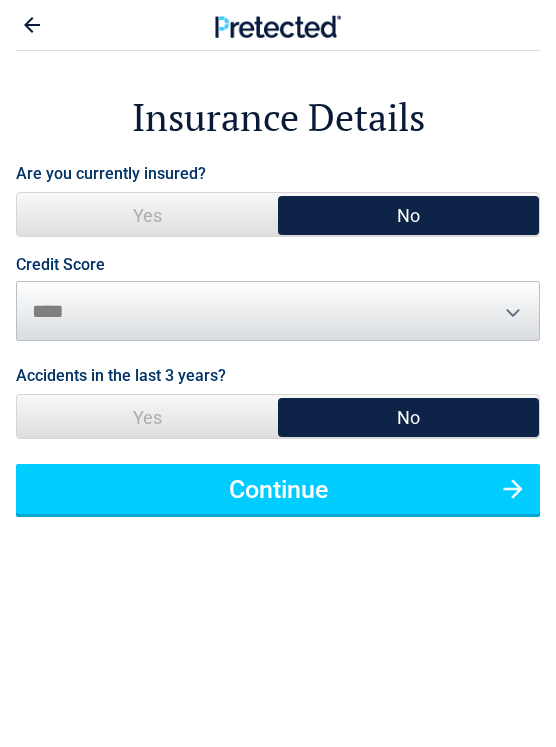 click on "Continue" at bounding box center (278, 489) 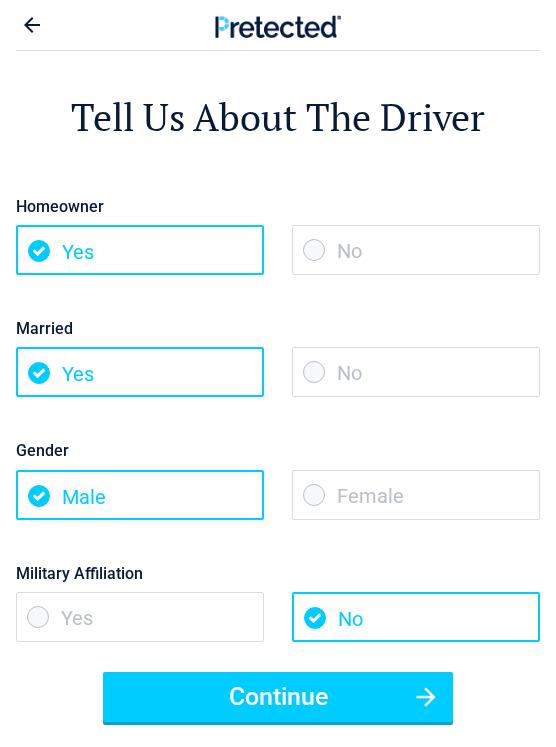 click on "No" at bounding box center [416, 250] 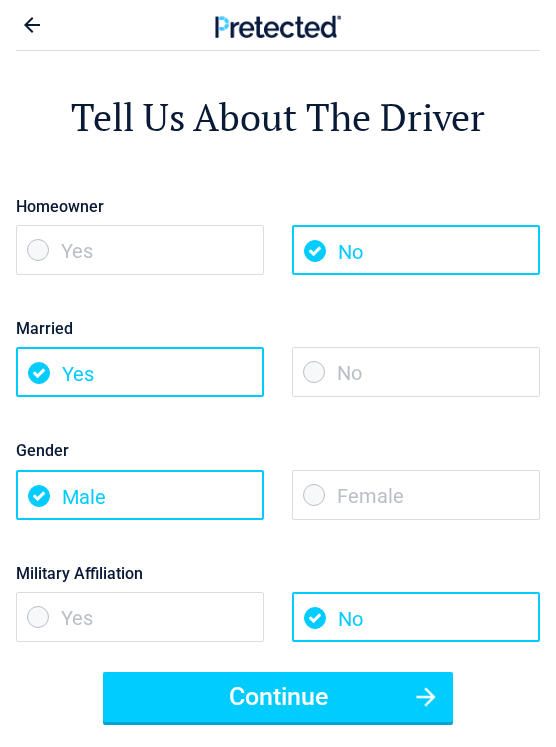click on "No" at bounding box center (416, 372) 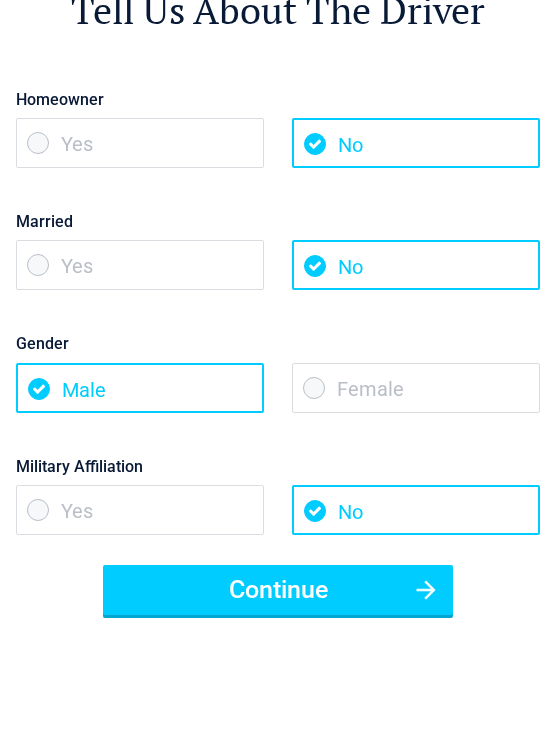 scroll, scrollTop: 117, scrollLeft: 0, axis: vertical 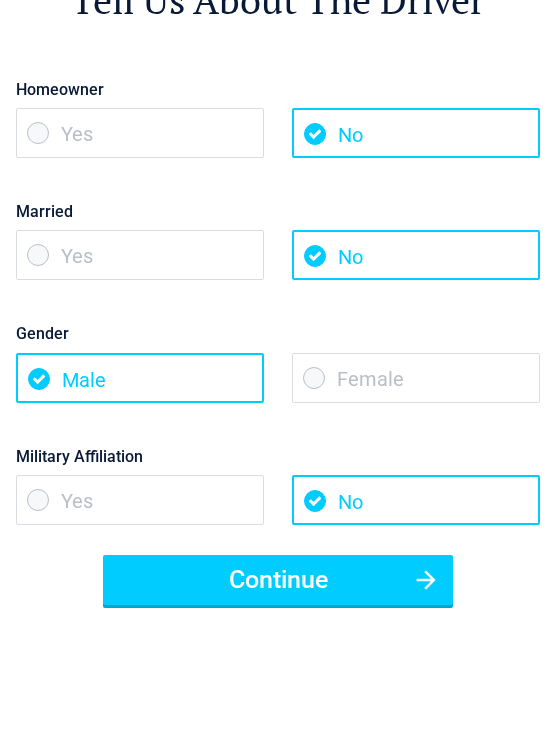 click on "Continue" at bounding box center (278, 580) 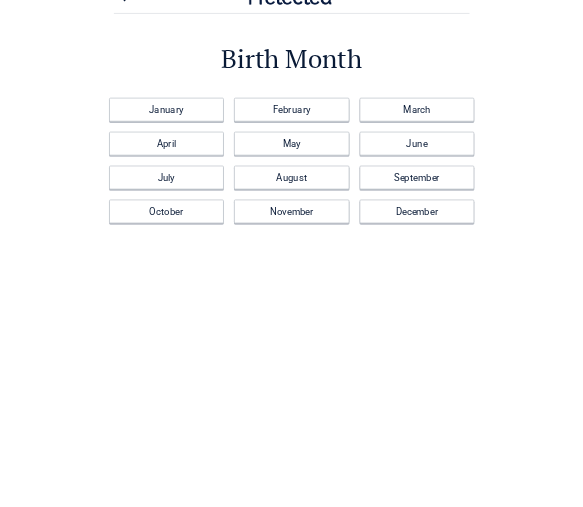 scroll, scrollTop: 0, scrollLeft: 0, axis: both 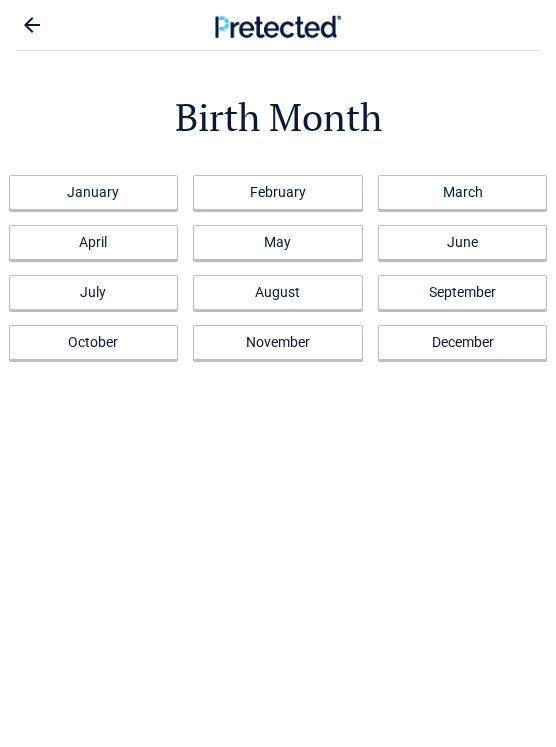 click on "October" at bounding box center (94, 342) 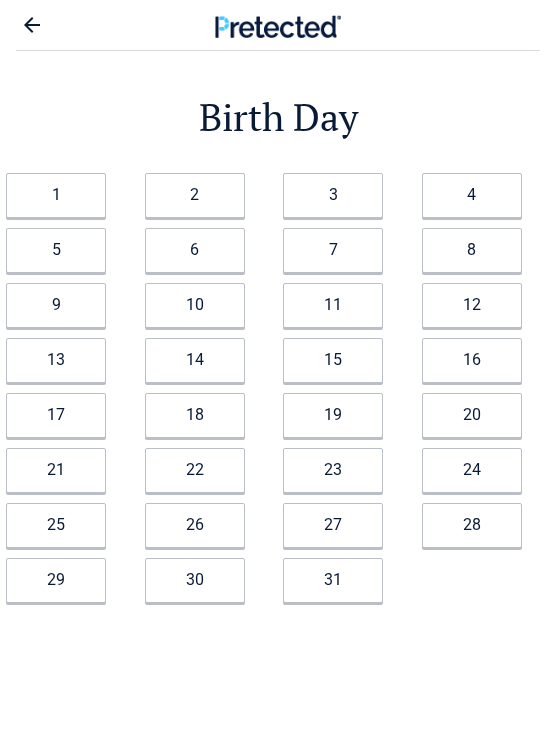 click on "7" at bounding box center [333, 250] 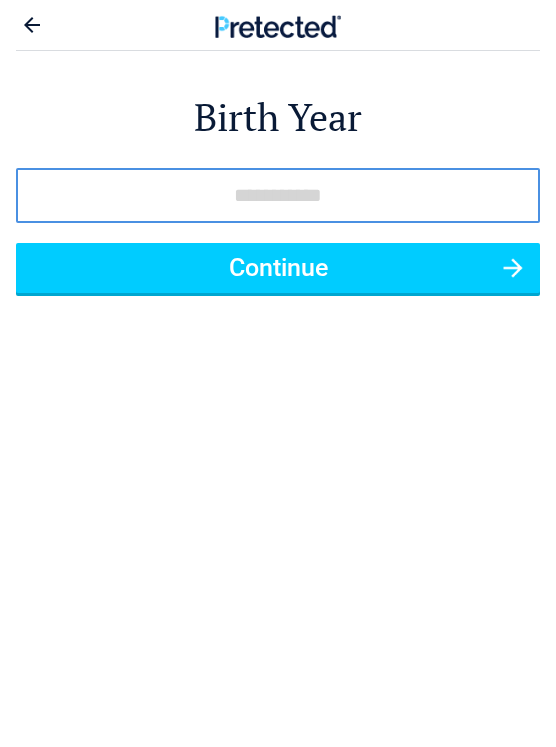 click at bounding box center [278, 195] 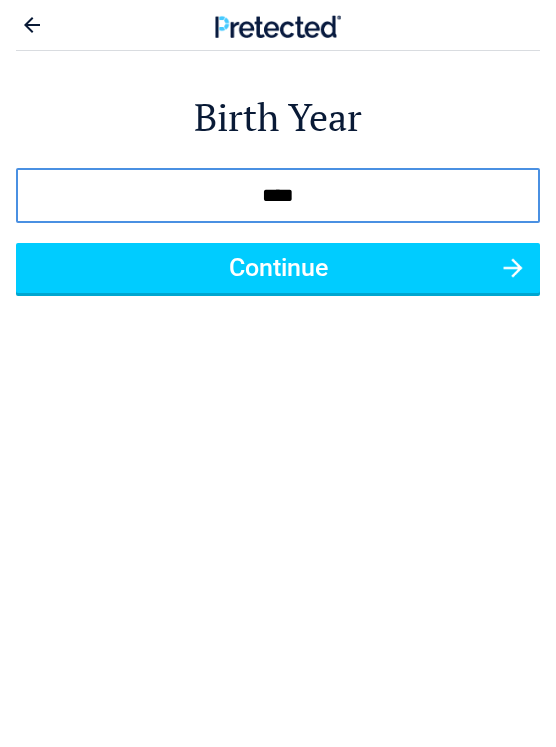 type on "****" 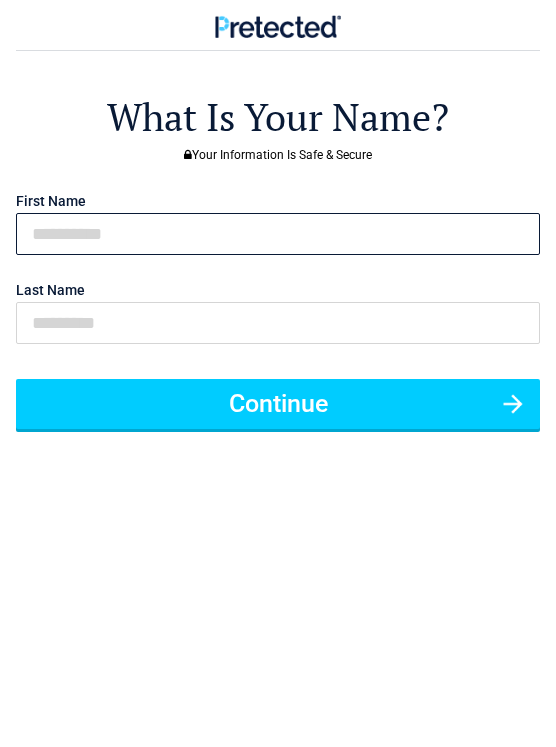 click at bounding box center (278, 234) 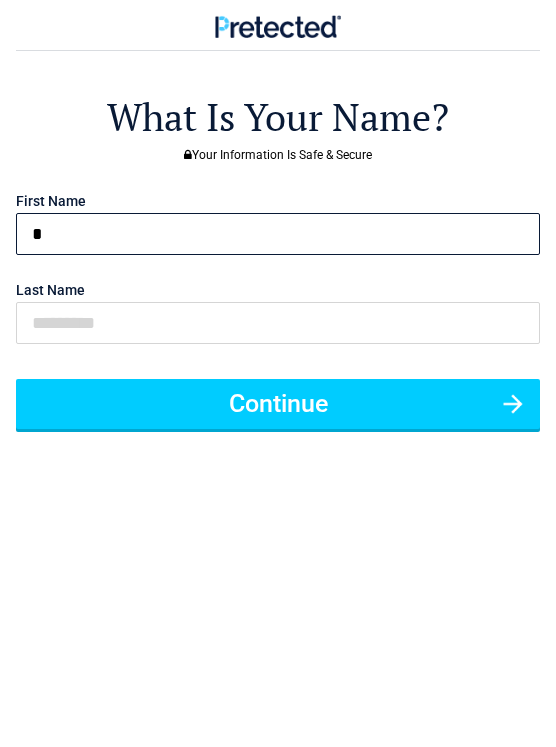 type on "*******" 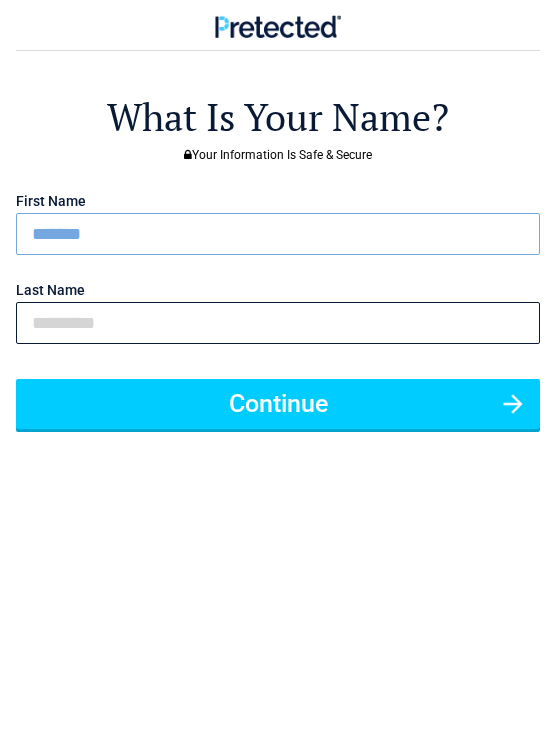 type on "********" 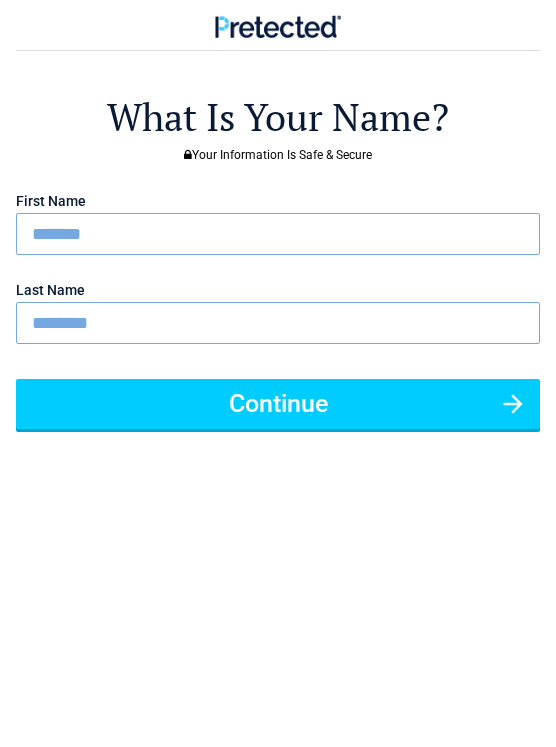 click on "Continue" at bounding box center [278, 404] 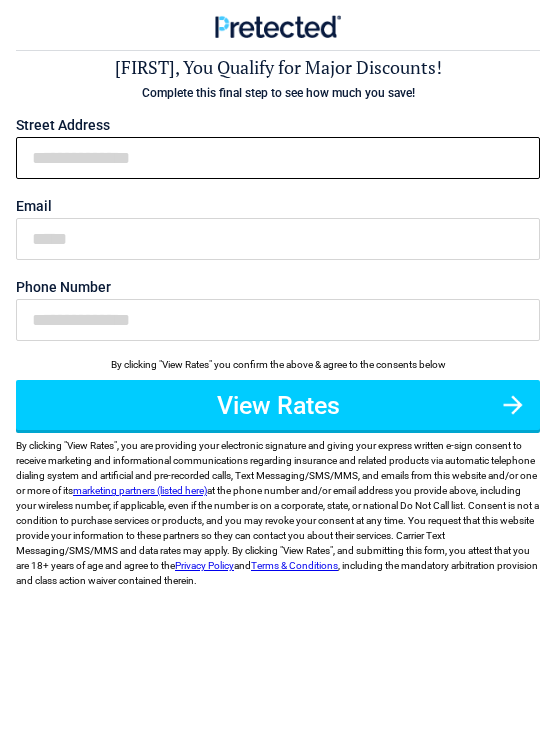 click on "First Name" at bounding box center [278, 158] 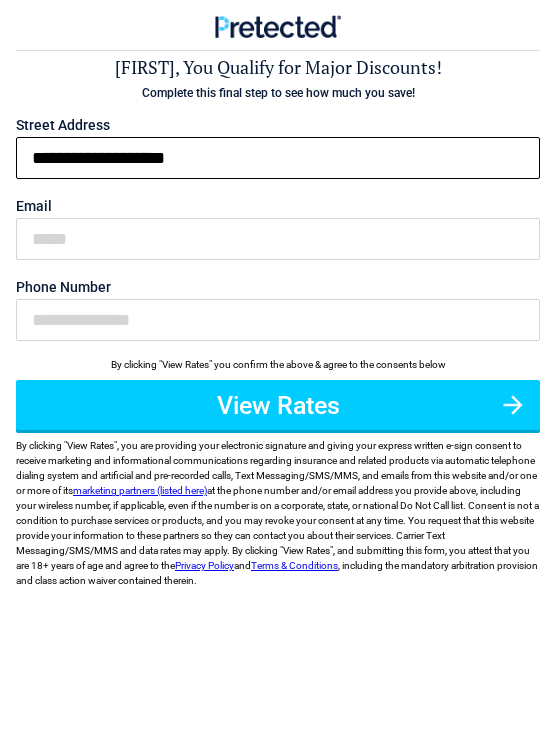 type on "**********" 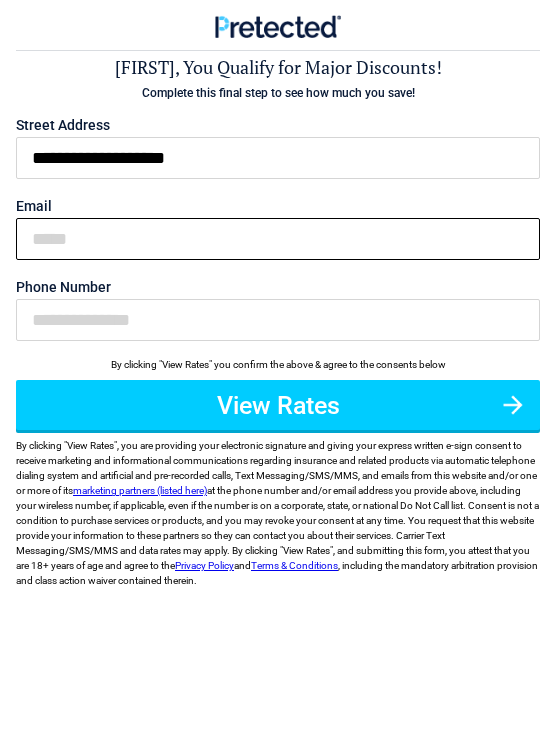 click on "Email" at bounding box center (278, 239) 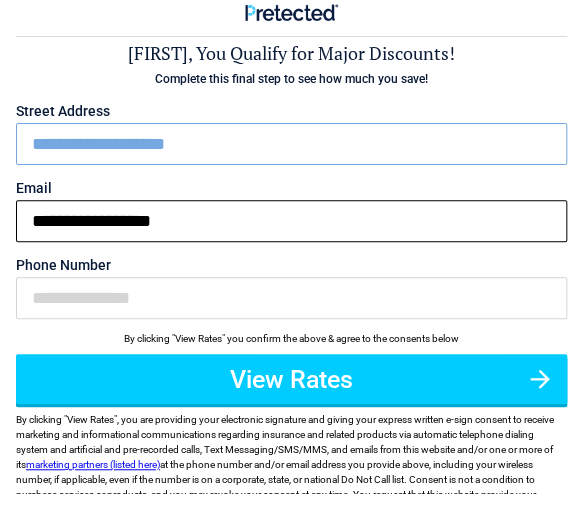 type on "**********" 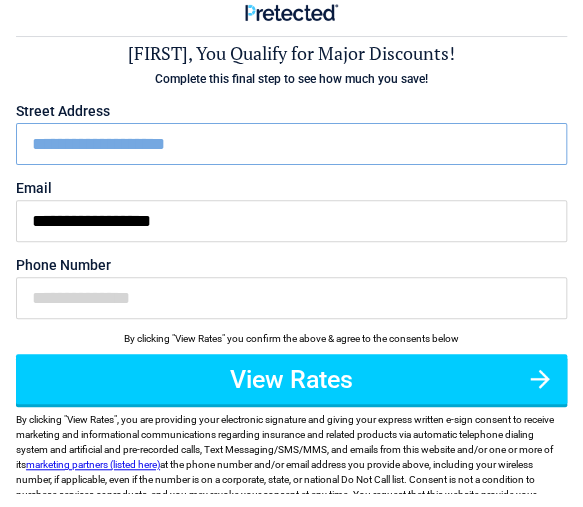 click on "Street Address" at bounding box center [291, 125] 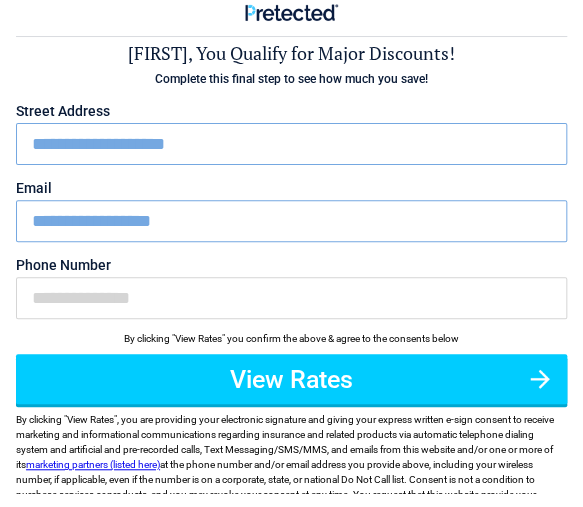 scroll, scrollTop: 13, scrollLeft: 0, axis: vertical 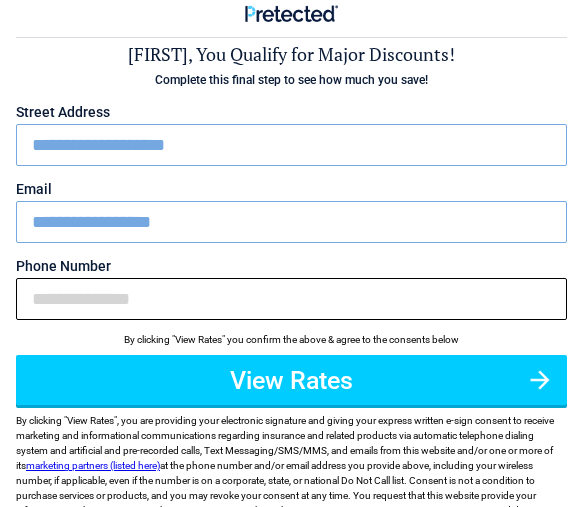 click on "Phone Number" at bounding box center [291, 299] 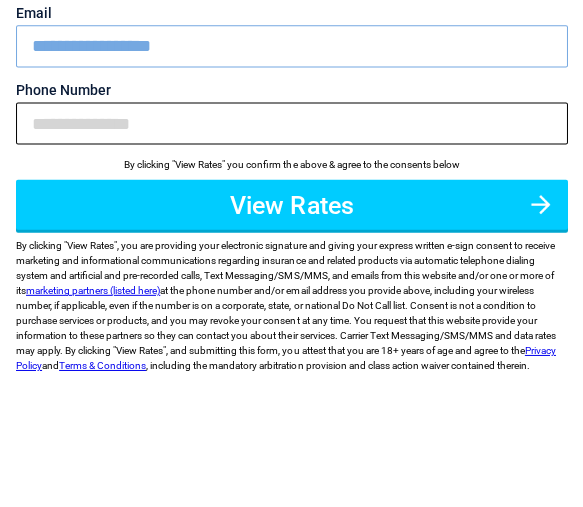 scroll, scrollTop: 13, scrollLeft: 0, axis: vertical 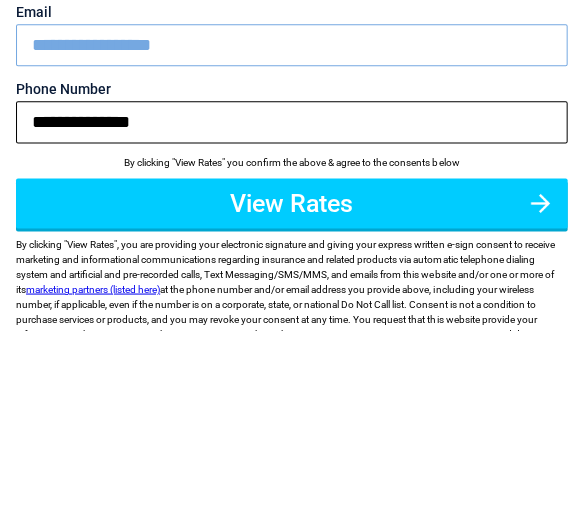 type on "**********" 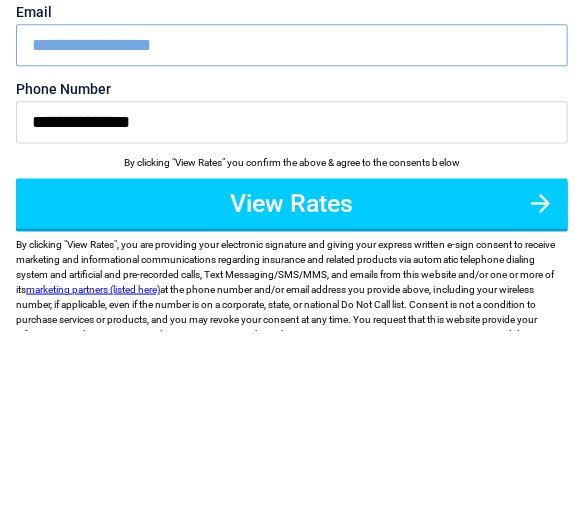 click on "View Rates" at bounding box center (291, 380) 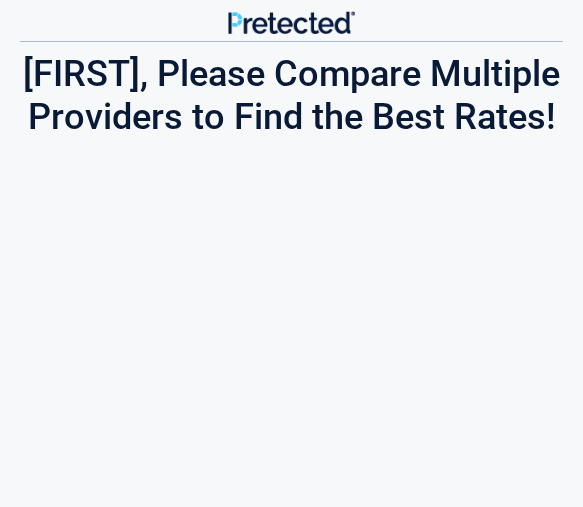 scroll, scrollTop: 0, scrollLeft: 0, axis: both 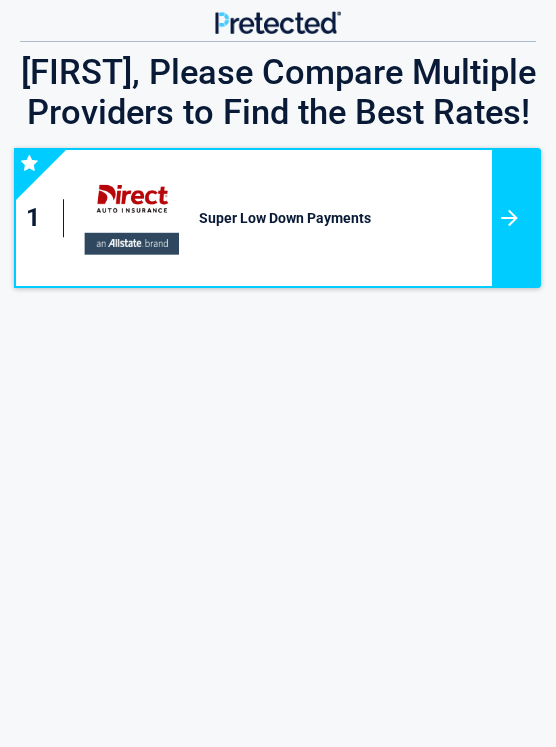 click at bounding box center [516, 218] 